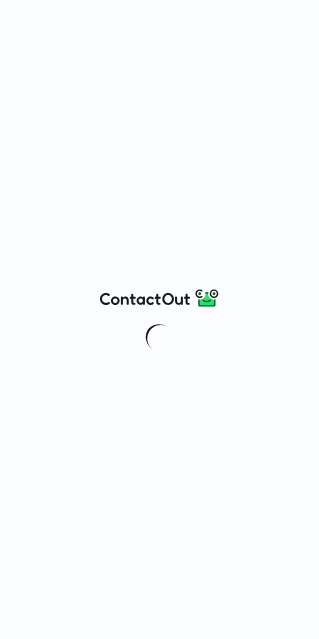 scroll, scrollTop: 0, scrollLeft: 0, axis: both 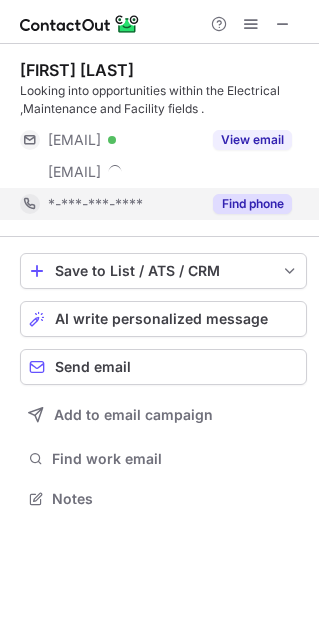 click on "Find phone" at bounding box center (252, 204) 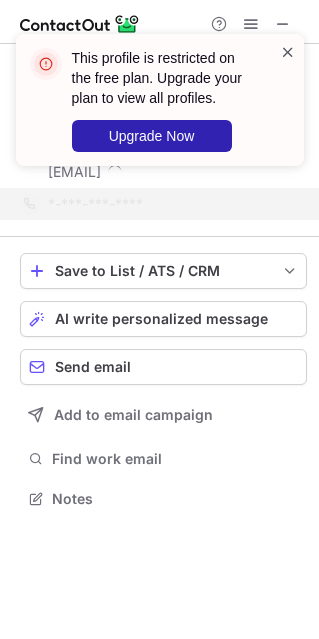 click at bounding box center [288, 52] 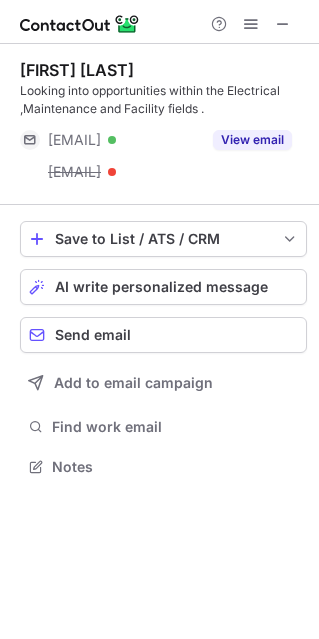 scroll, scrollTop: 452, scrollLeft: 319, axis: both 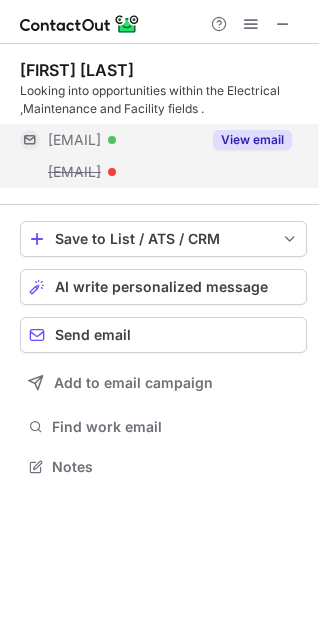 click on "View email" at bounding box center (252, 140) 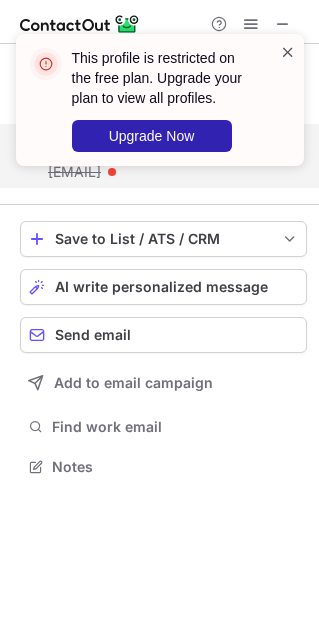 click at bounding box center [288, 52] 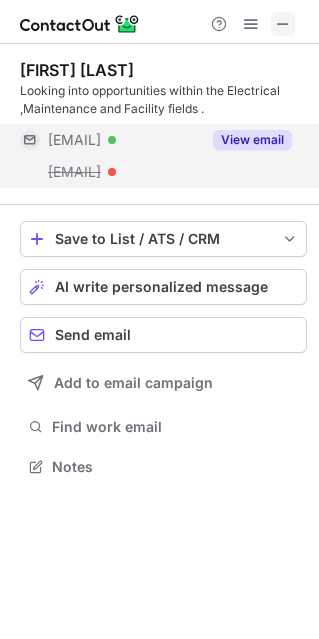click at bounding box center [283, 24] 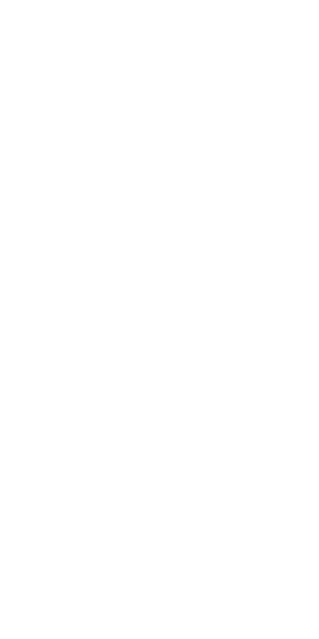 scroll, scrollTop: 0, scrollLeft: 0, axis: both 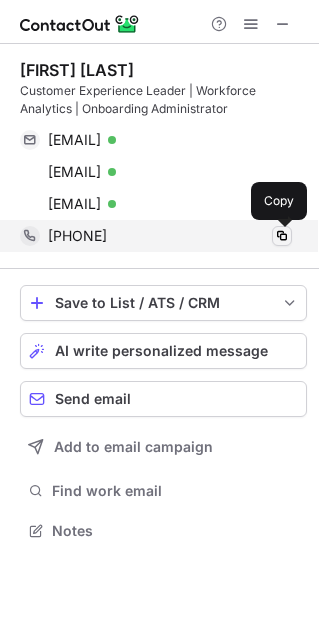 click at bounding box center (282, 236) 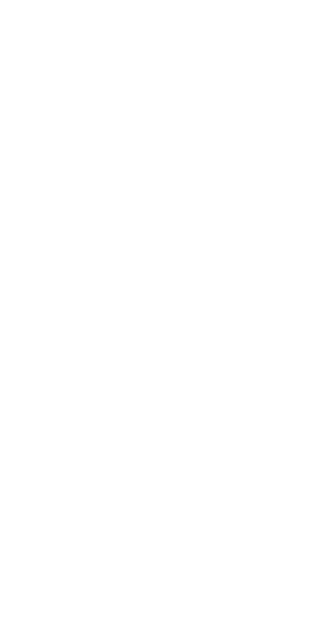 scroll, scrollTop: 0, scrollLeft: 0, axis: both 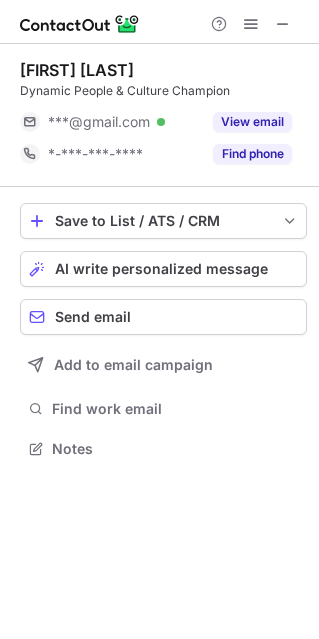 click at bounding box center [159, 22] 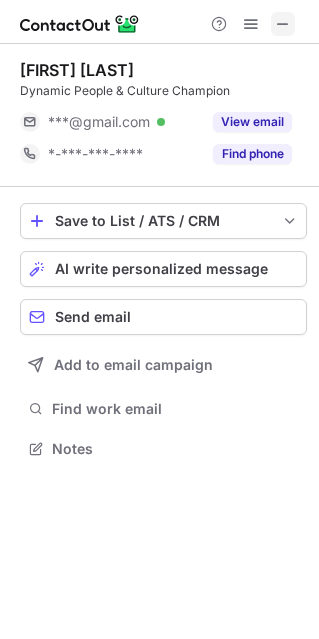 click at bounding box center [283, 24] 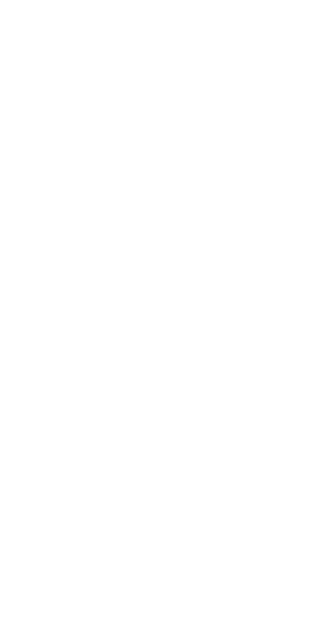 scroll, scrollTop: 0, scrollLeft: 0, axis: both 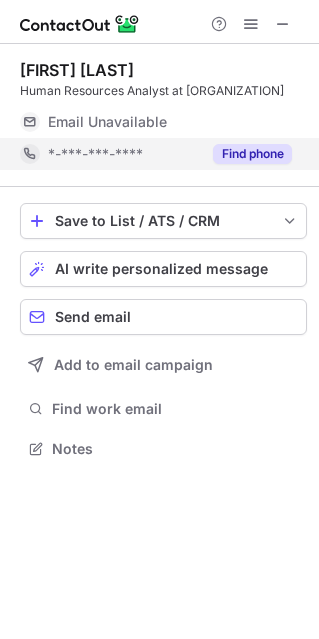 click on "Find phone" at bounding box center (252, 154) 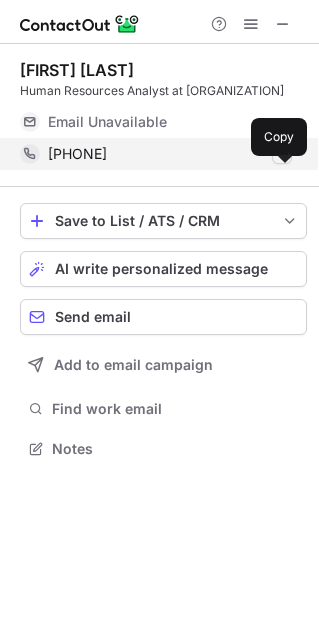 click at bounding box center [282, 154] 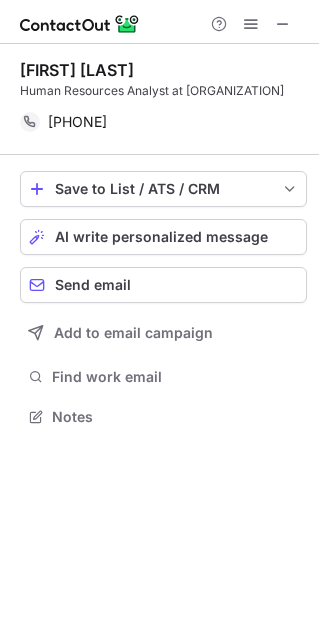 scroll, scrollTop: 420, scrollLeft: 319, axis: both 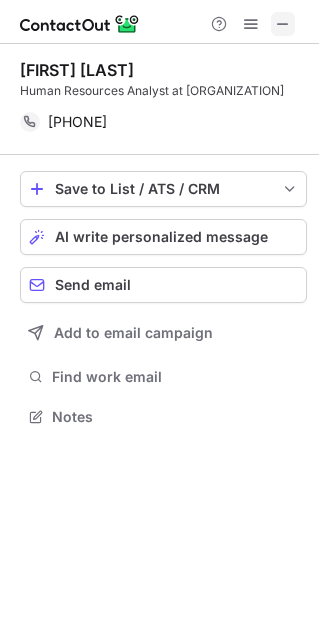click at bounding box center [283, 24] 